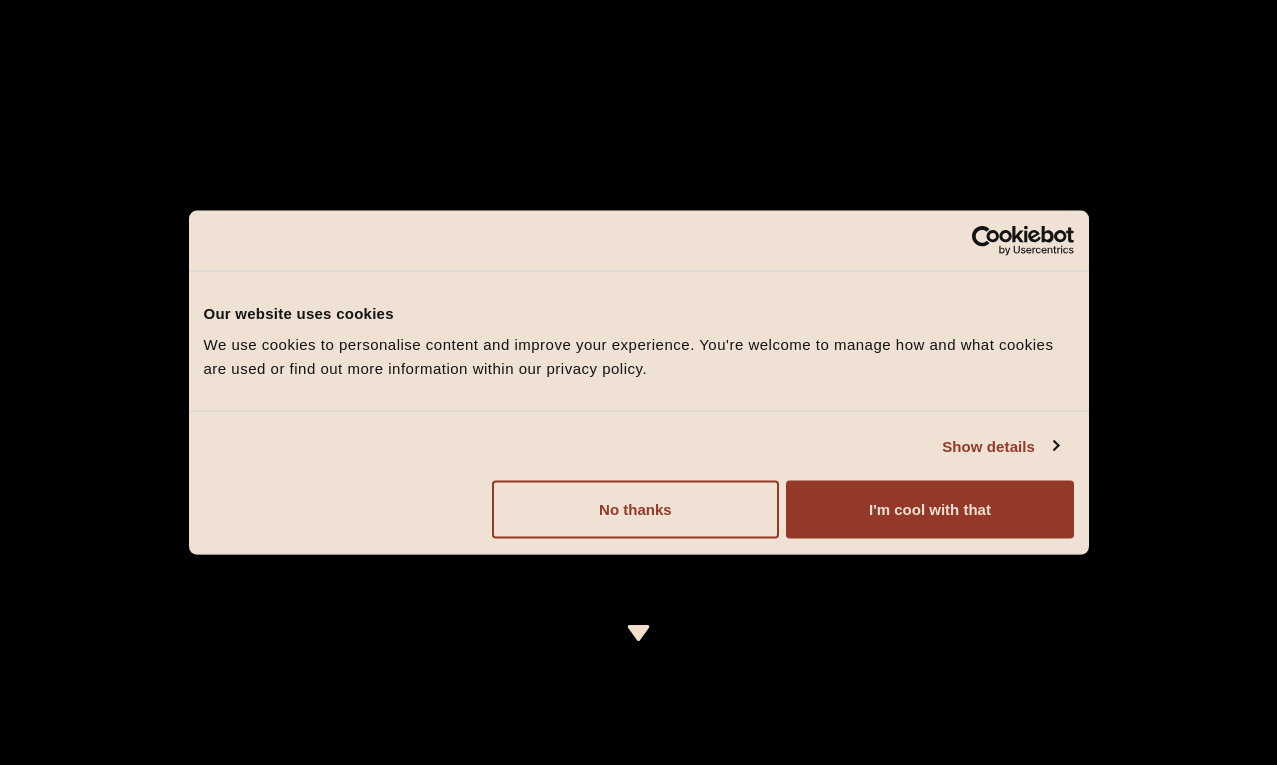 scroll, scrollTop: 0, scrollLeft: 0, axis: both 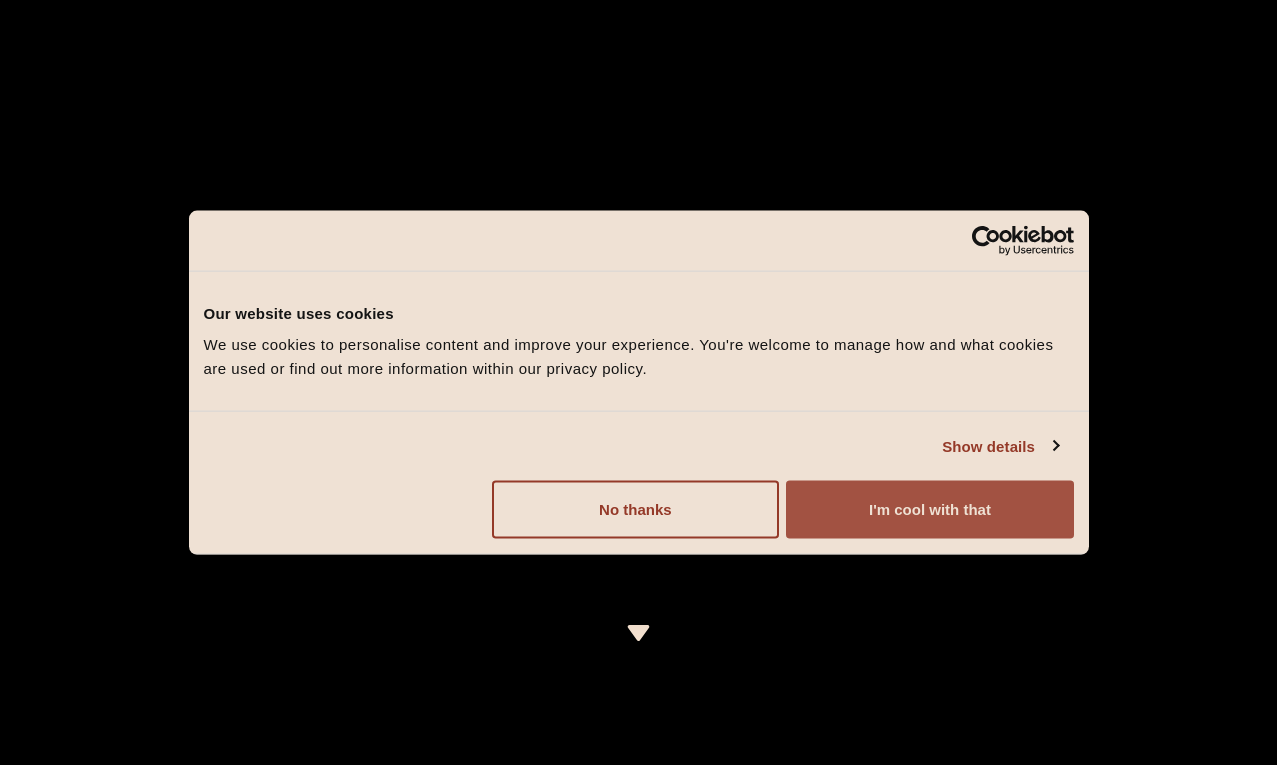 click on "I'm cool with that" at bounding box center (929, 510) 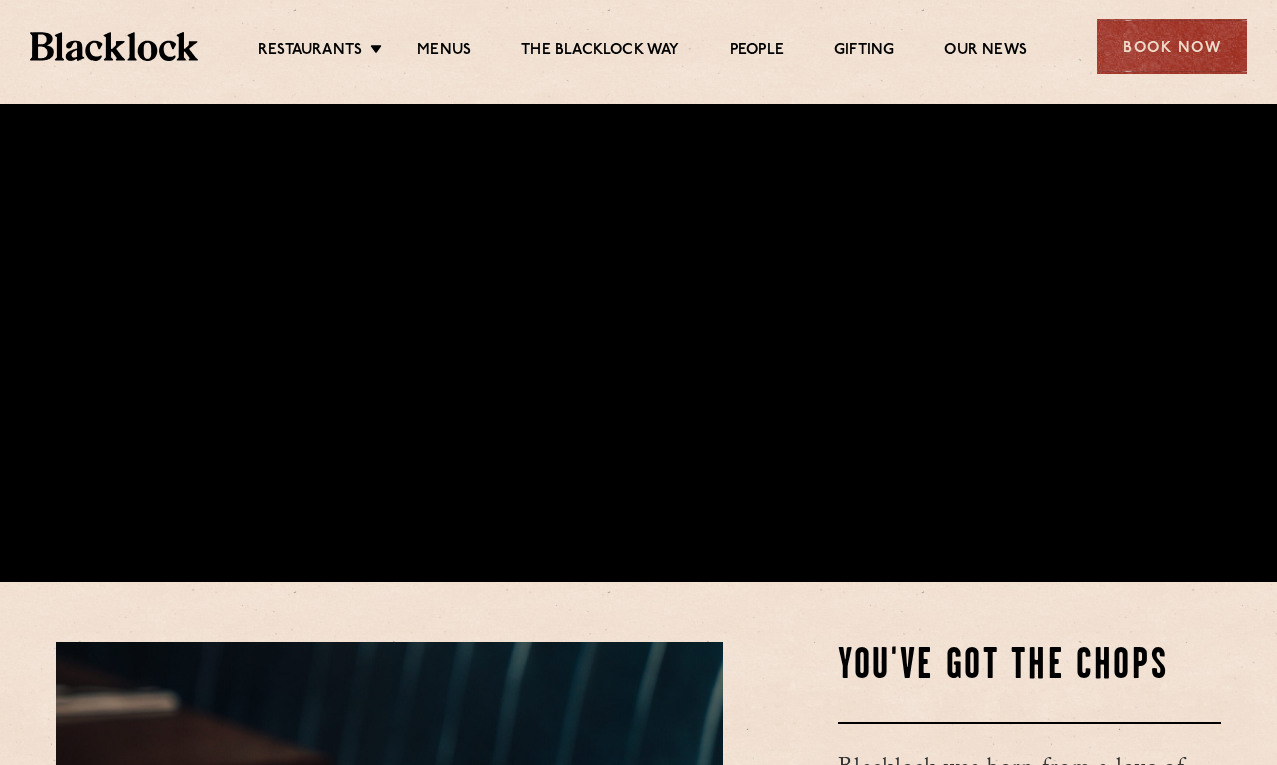 scroll, scrollTop: 1017, scrollLeft: 0, axis: vertical 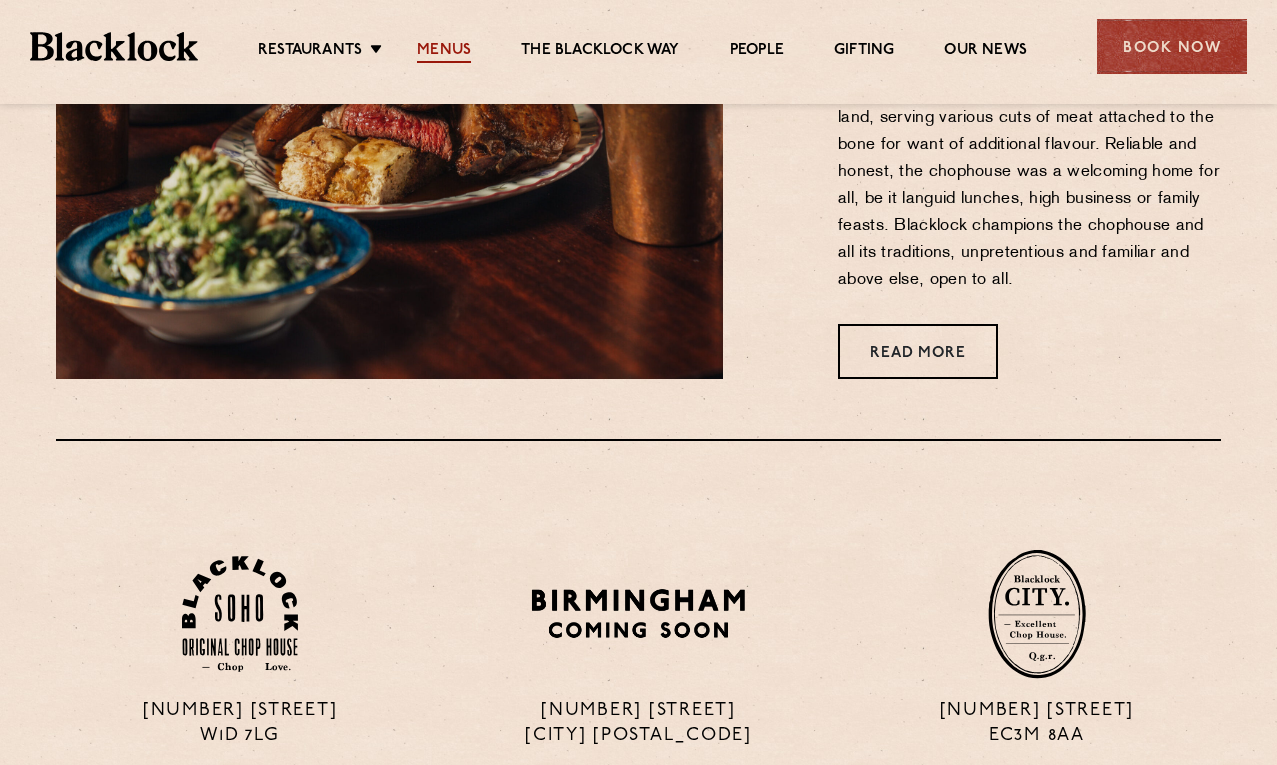 click on "Menus" at bounding box center [444, 52] 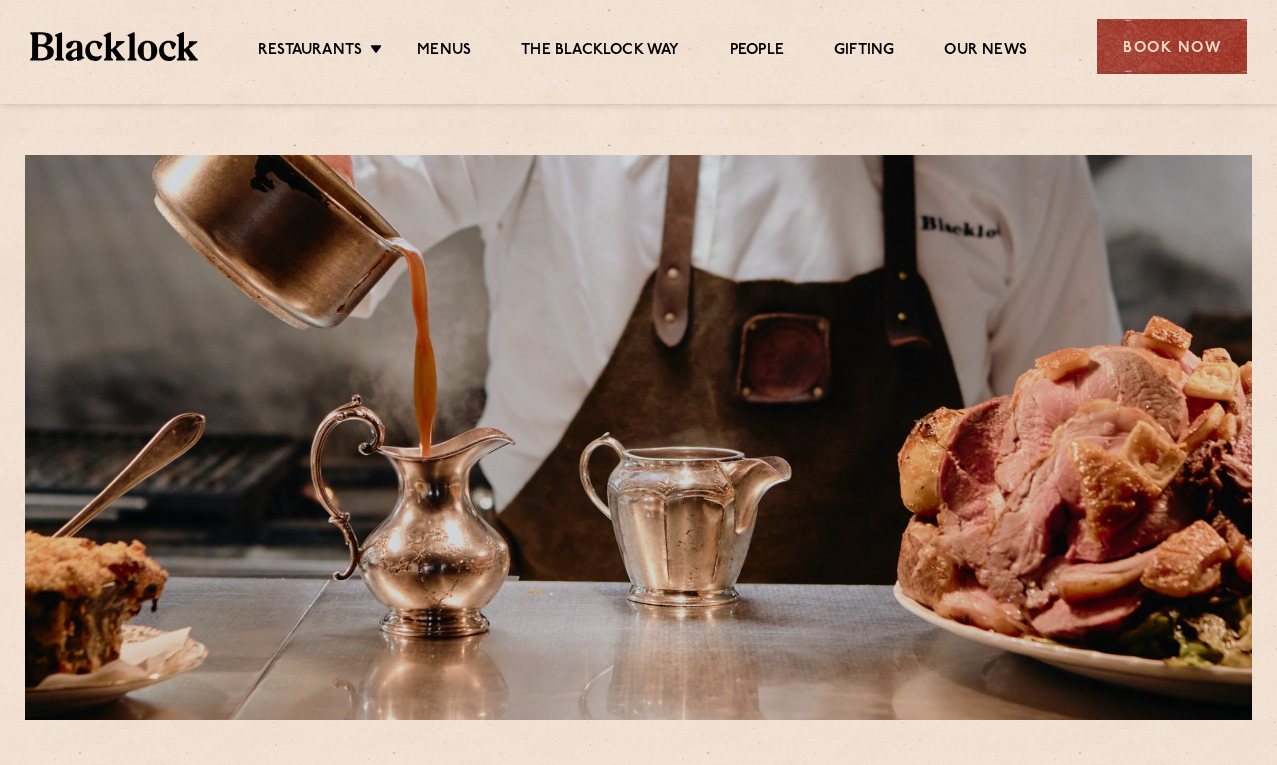 scroll, scrollTop: 0, scrollLeft: 0, axis: both 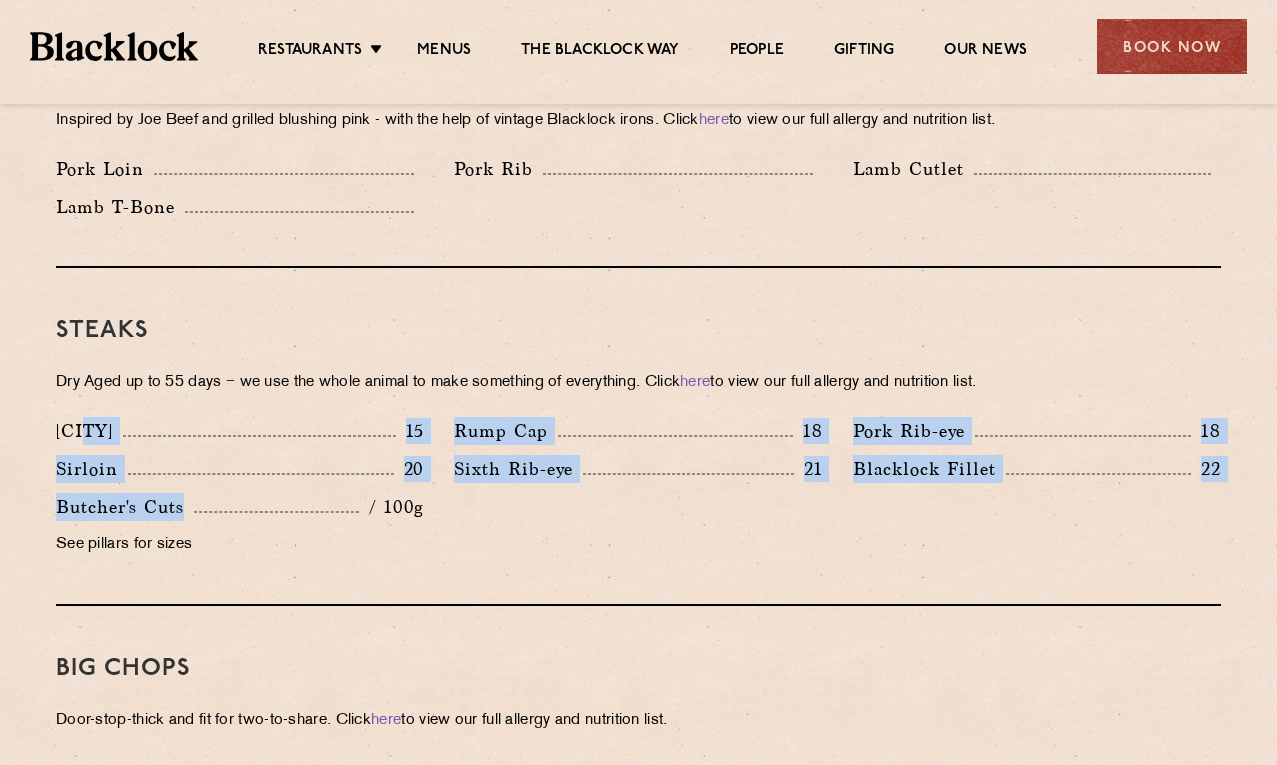 drag, startPoint x: 92, startPoint y: 424, endPoint x: 283, endPoint y: 501, distance: 205.93689 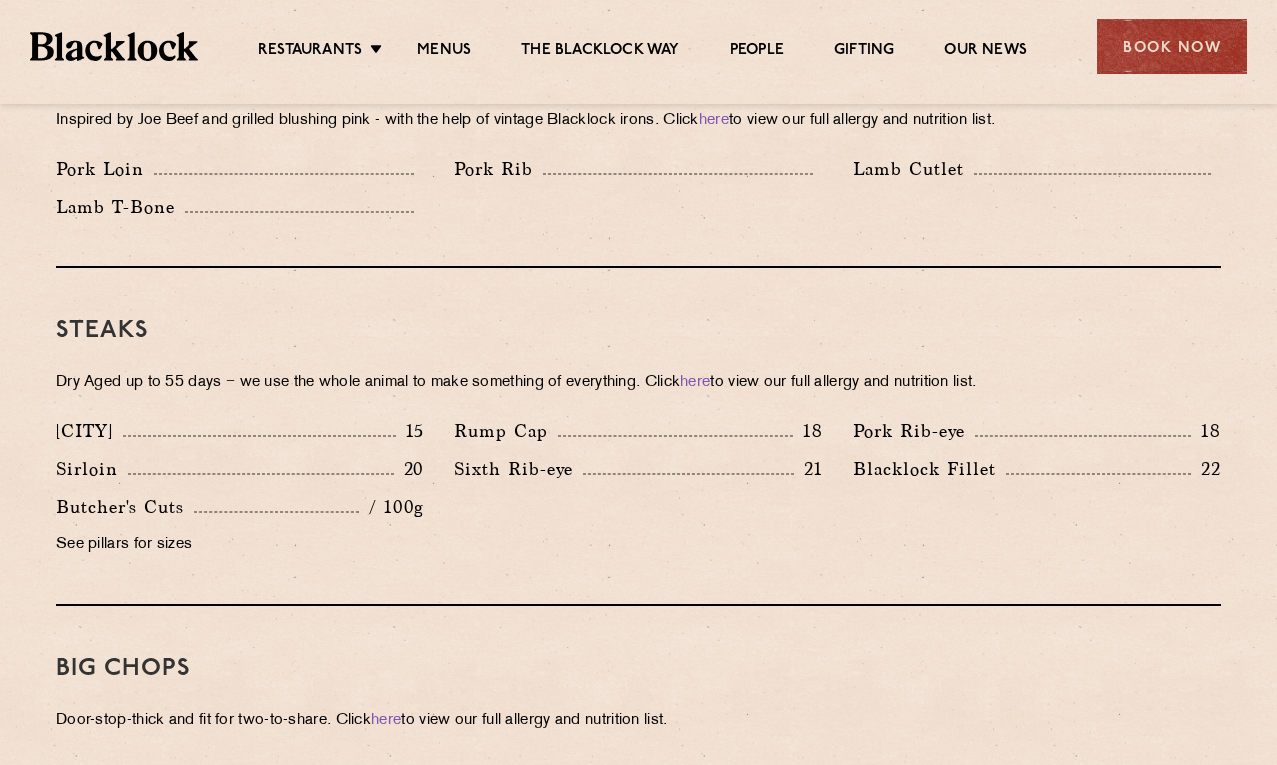 click on "[CITY] [NUMBER] Rump Cap [NUMBER] Pork Rib-eye [NUMBER] Sirloin [NUMBER] Sixth Rib-eye [NUMBER] Blacklock Fillet [NUMBER] Butcher's Cuts / [NUMBER] See pillars for sizes" at bounding box center [638, 493] 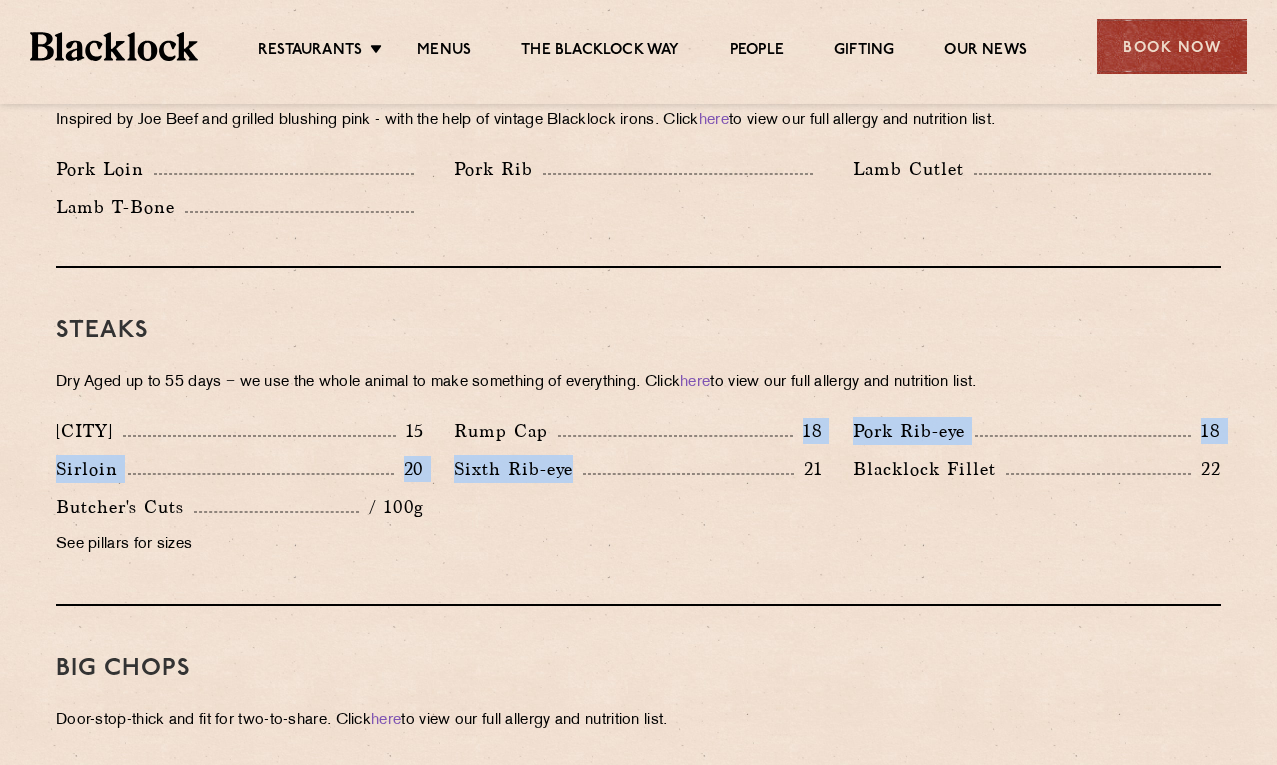 drag, startPoint x: 654, startPoint y: 407, endPoint x: 731, endPoint y: 520, distance: 136.74063 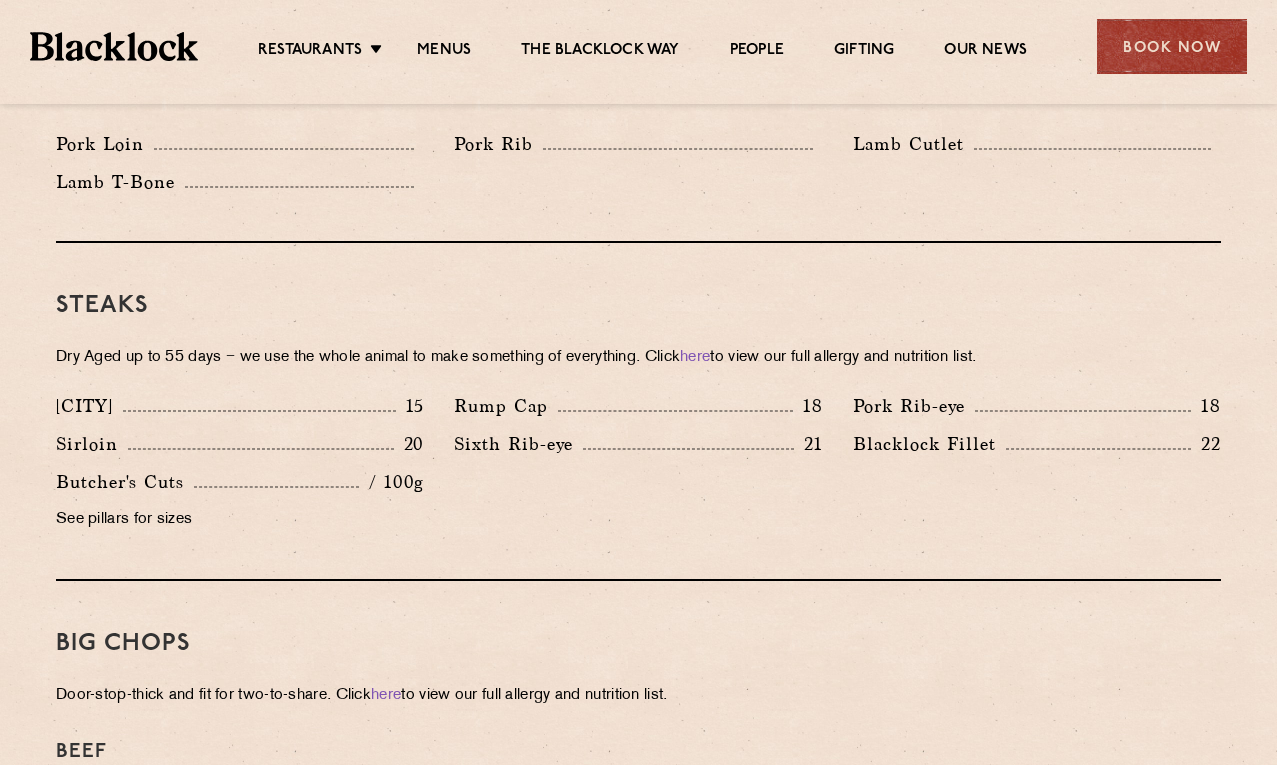 scroll, scrollTop: 2059, scrollLeft: 0, axis: vertical 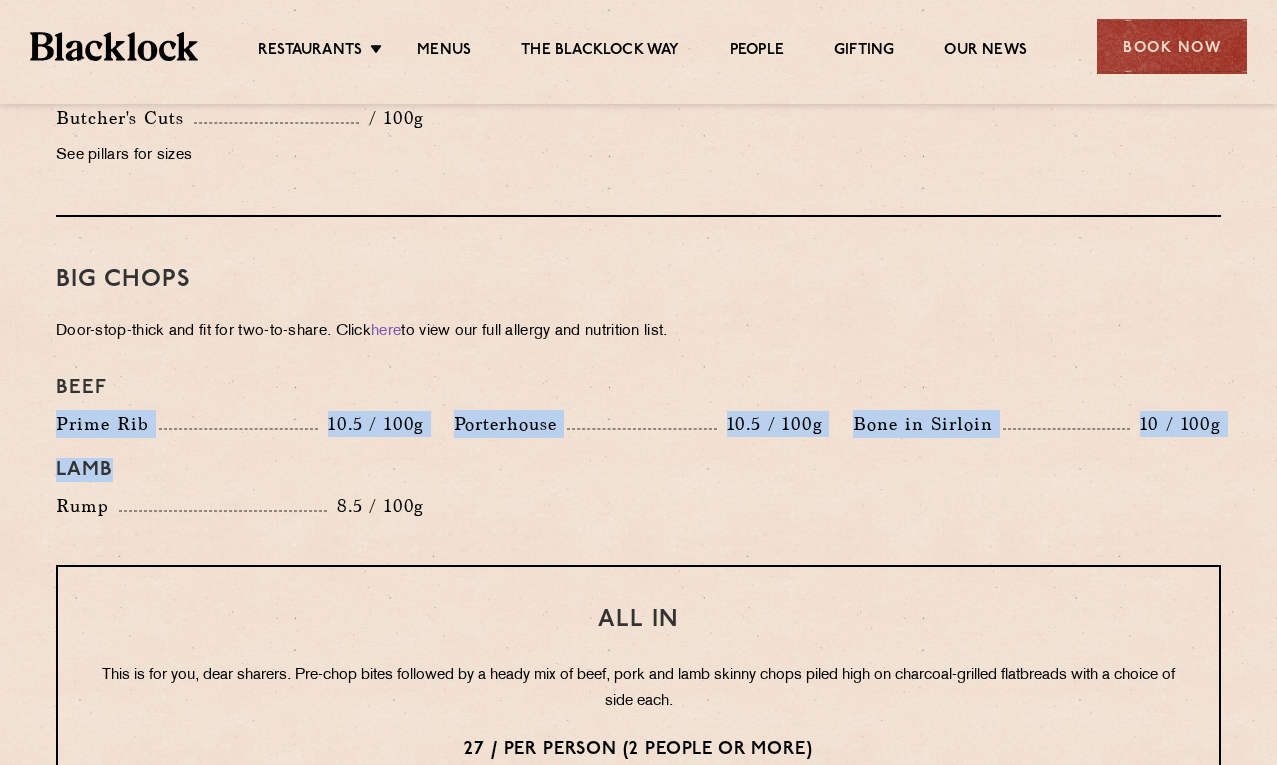 drag, startPoint x: 281, startPoint y: 395, endPoint x: 382, endPoint y: 488, distance: 137.2953 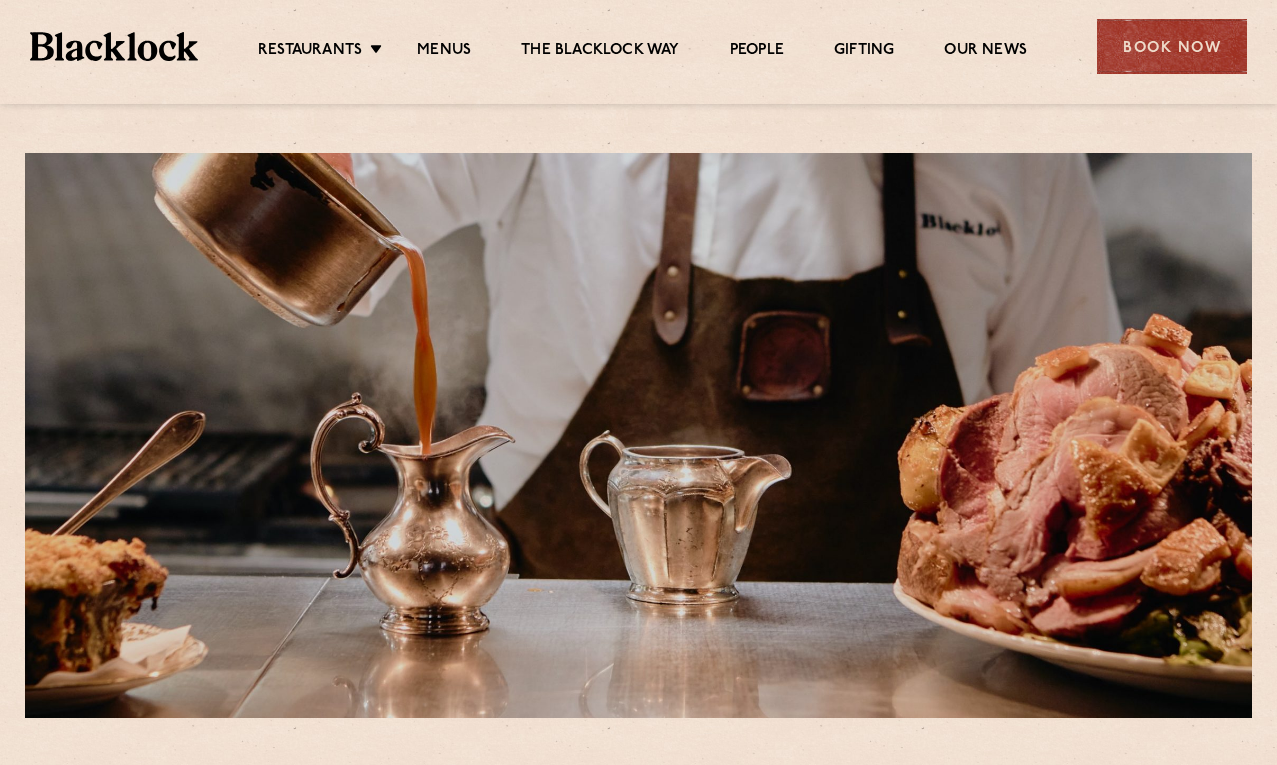 scroll, scrollTop: 0, scrollLeft: 0, axis: both 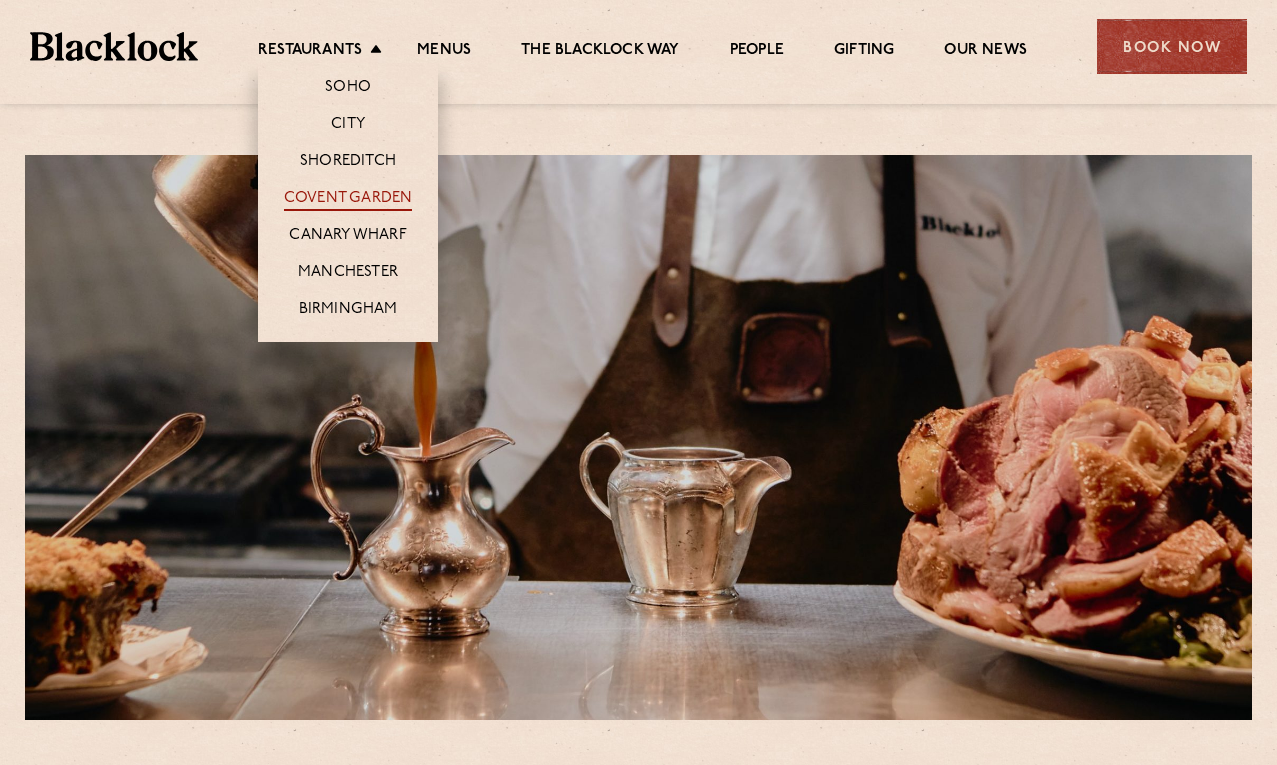 click on "Covent Garden" at bounding box center (348, 200) 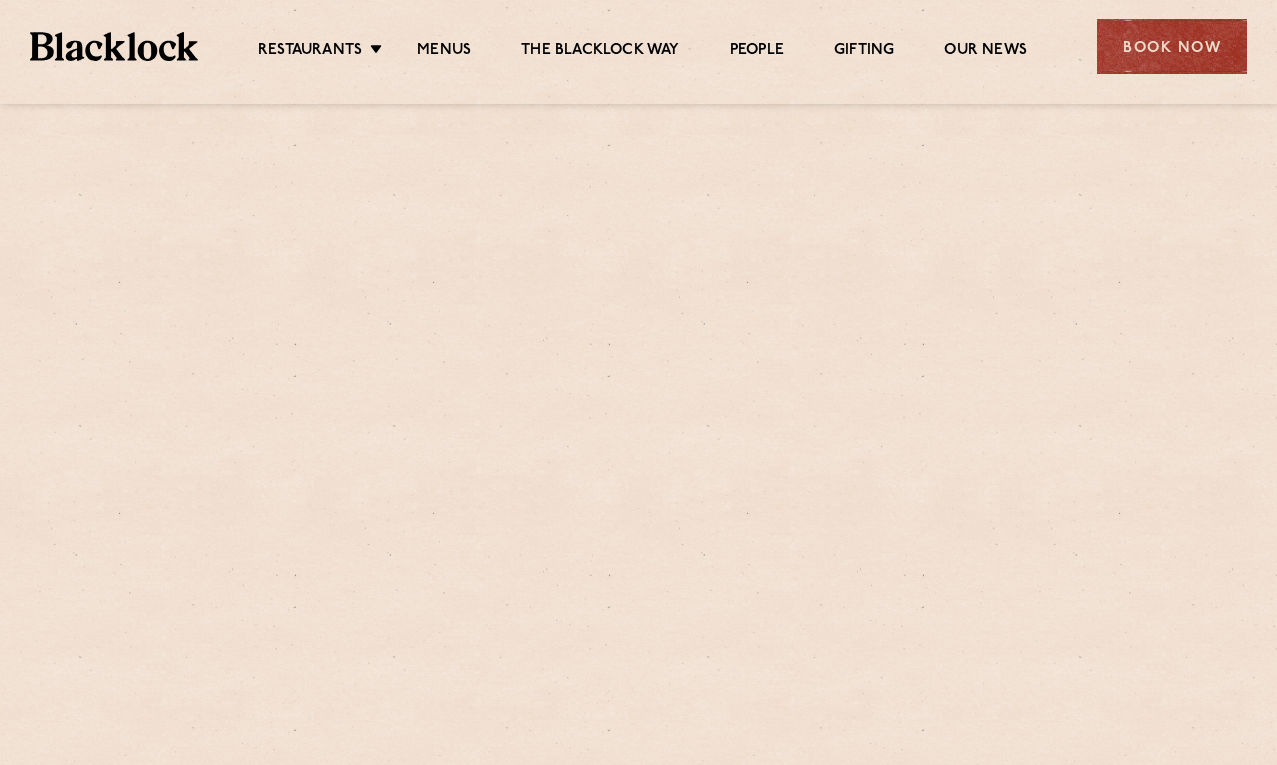 scroll, scrollTop: 0, scrollLeft: 0, axis: both 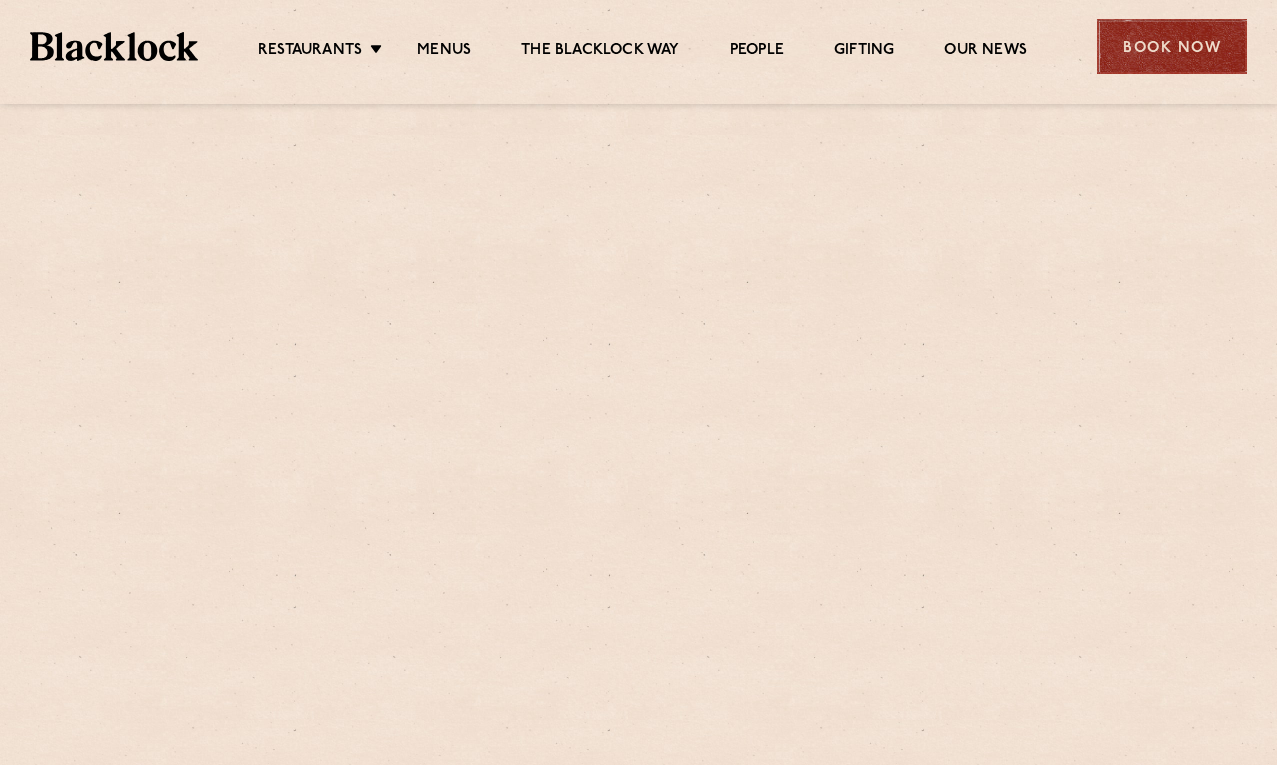 click on "Book Now" at bounding box center (1172, 46) 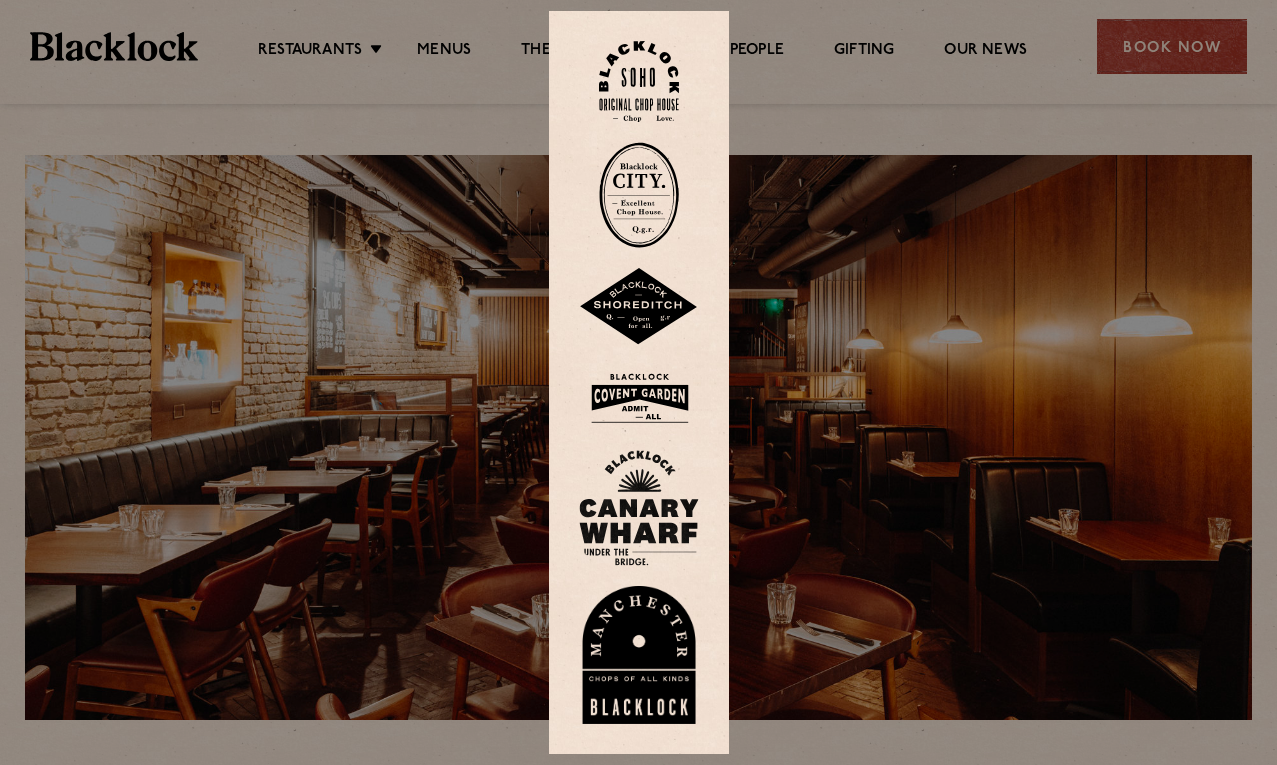 click at bounding box center (639, 398) 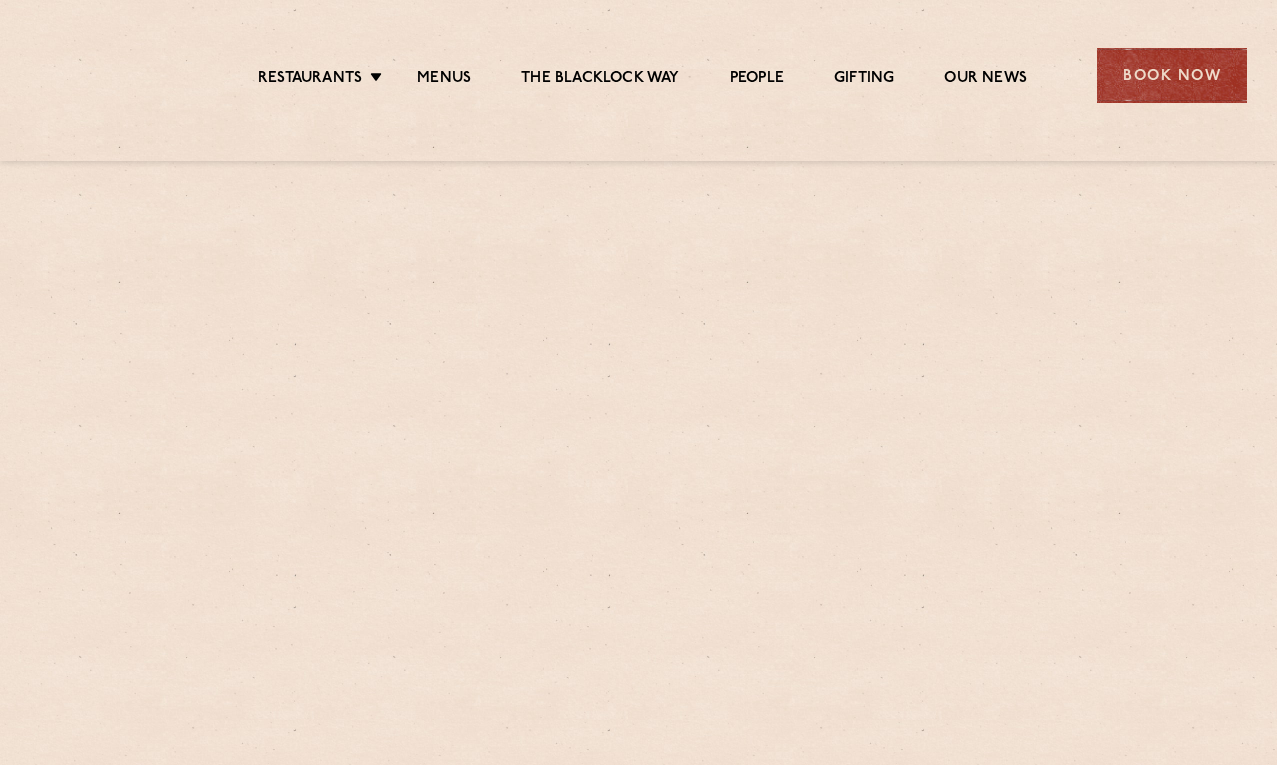 scroll, scrollTop: 0, scrollLeft: 0, axis: both 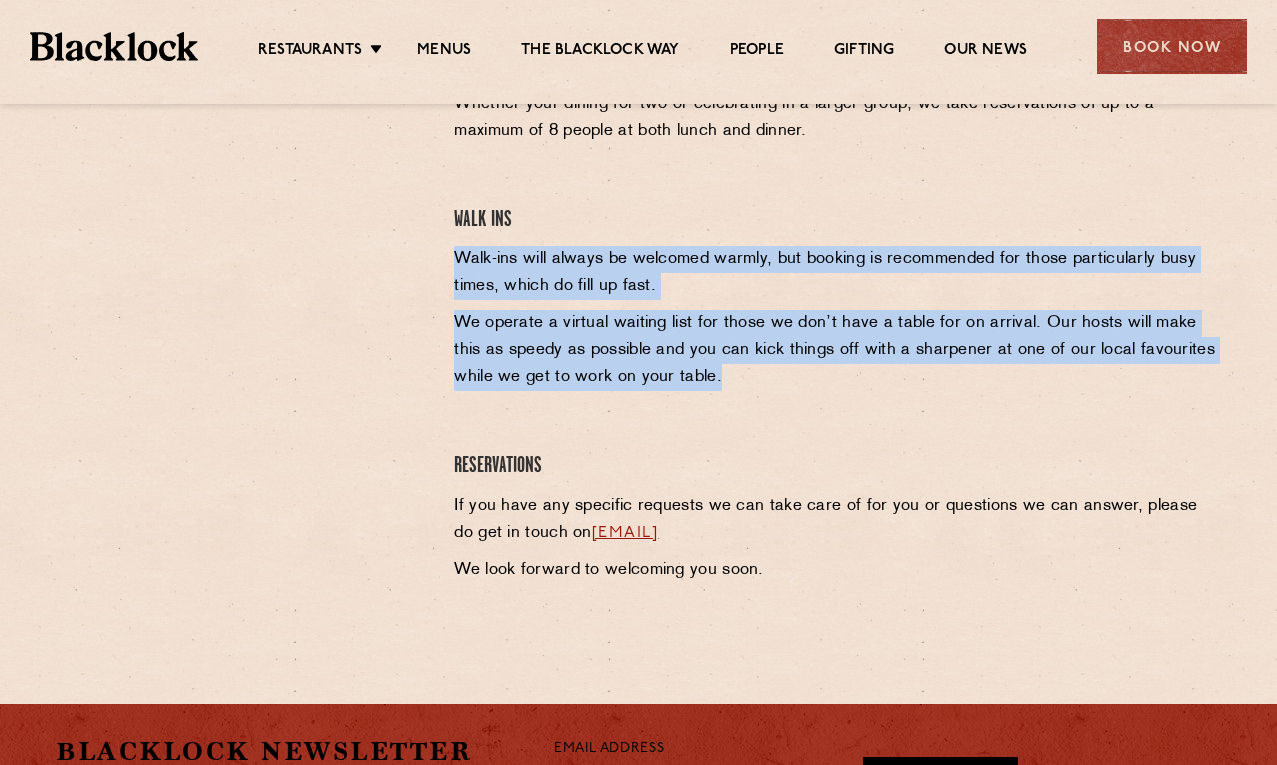 drag, startPoint x: 549, startPoint y: 242, endPoint x: 543, endPoint y: 394, distance: 152.11838 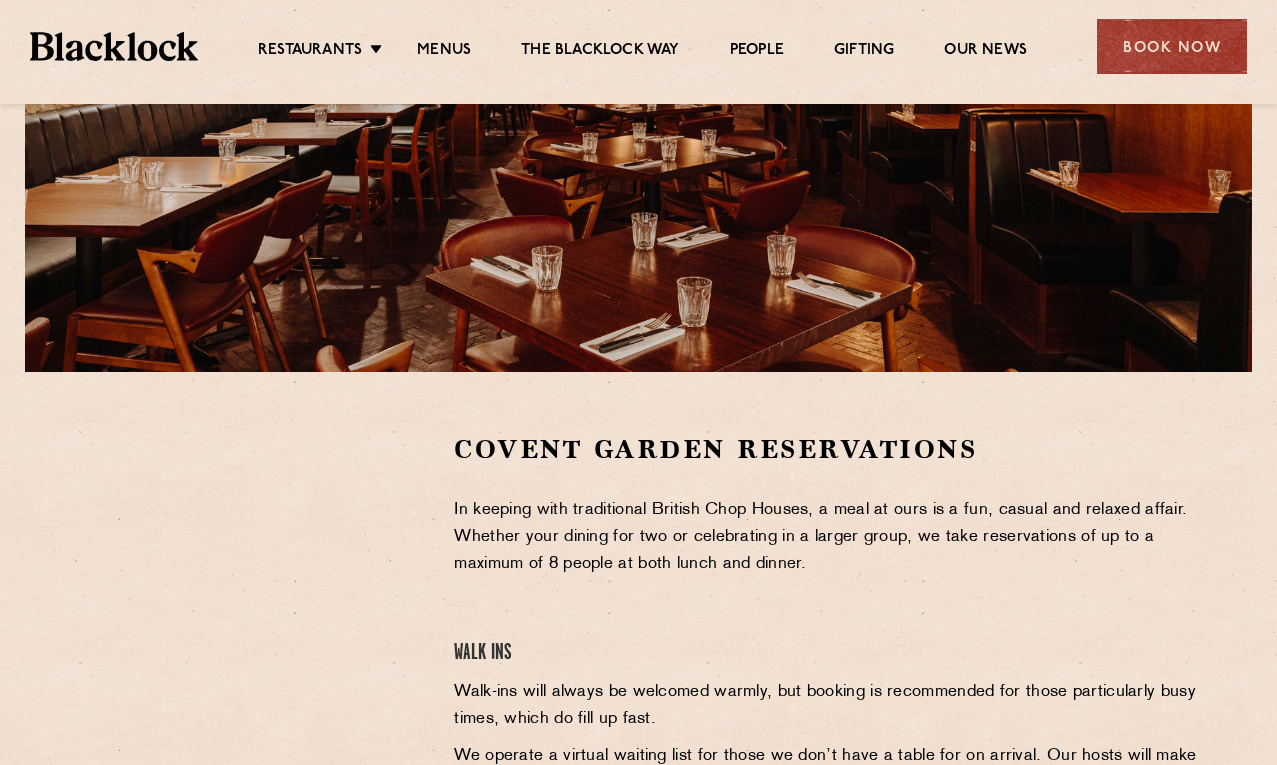 scroll, scrollTop: 381, scrollLeft: 0, axis: vertical 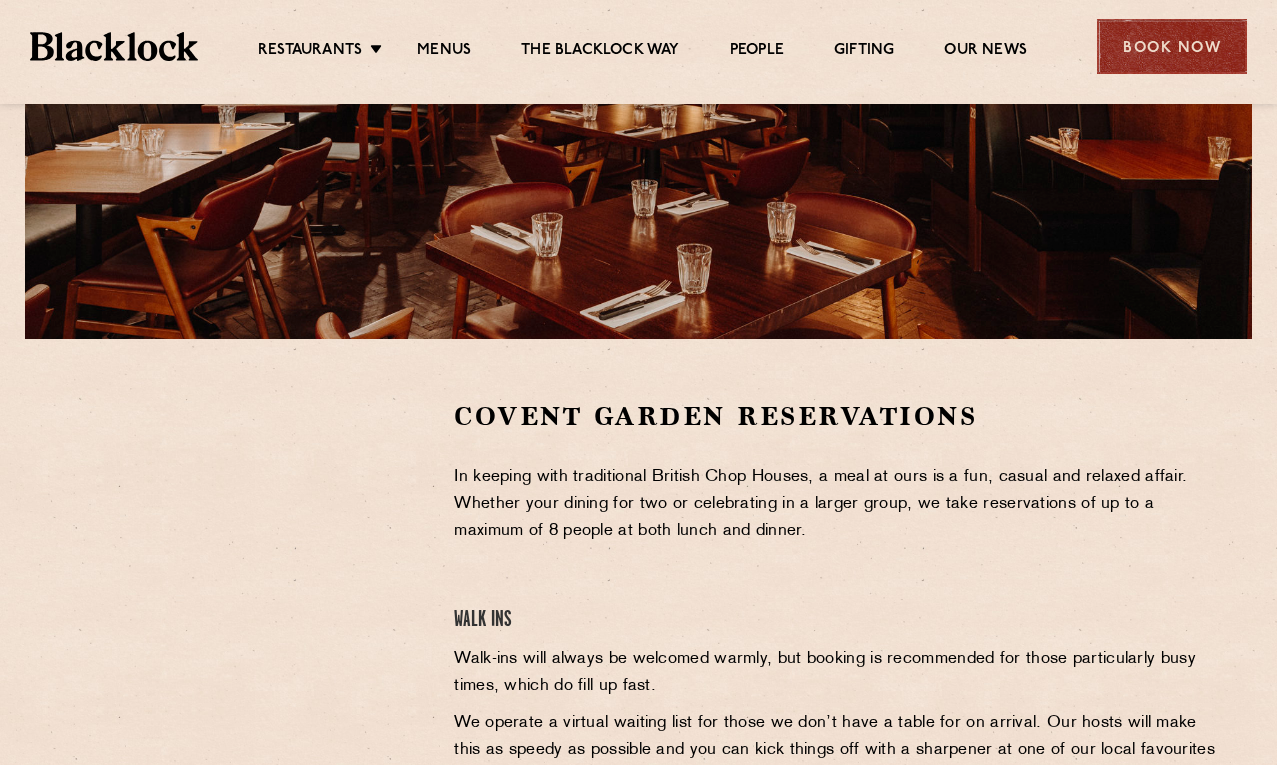 click on "Book Now" at bounding box center (1172, 46) 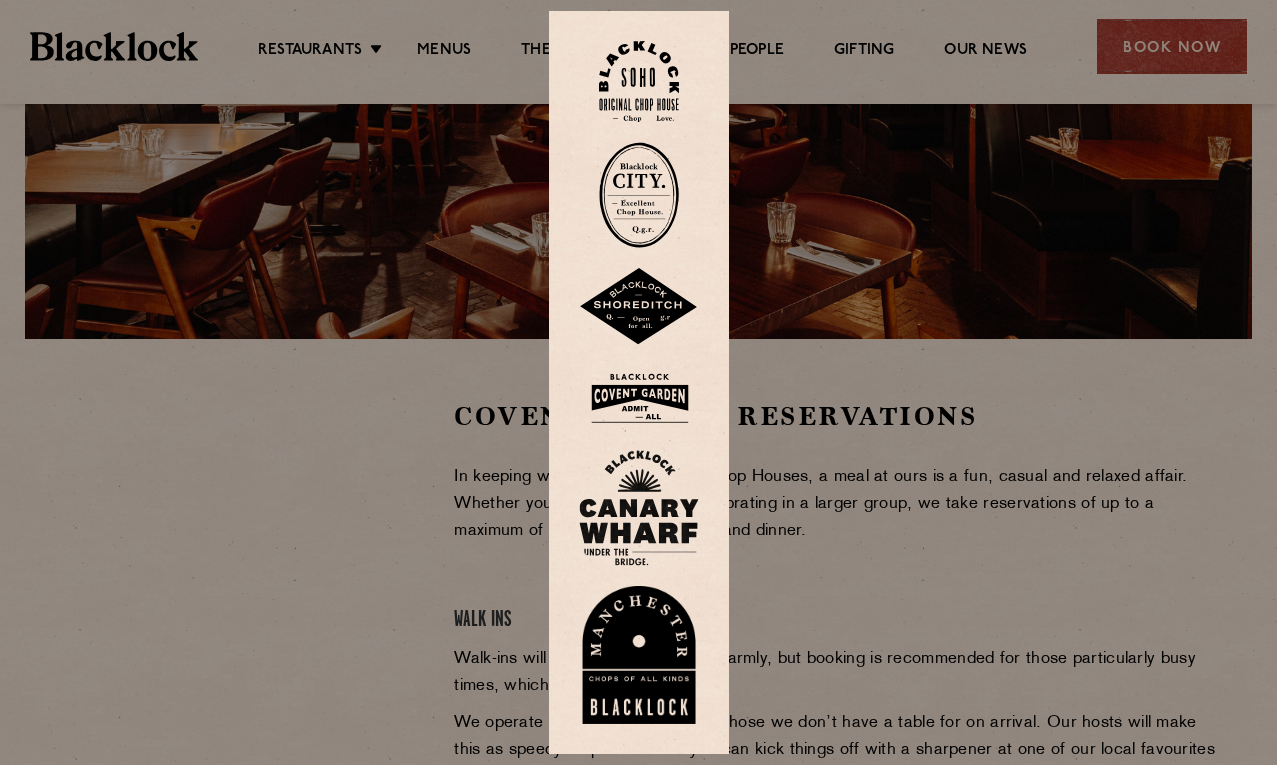 click at bounding box center [639, 398] 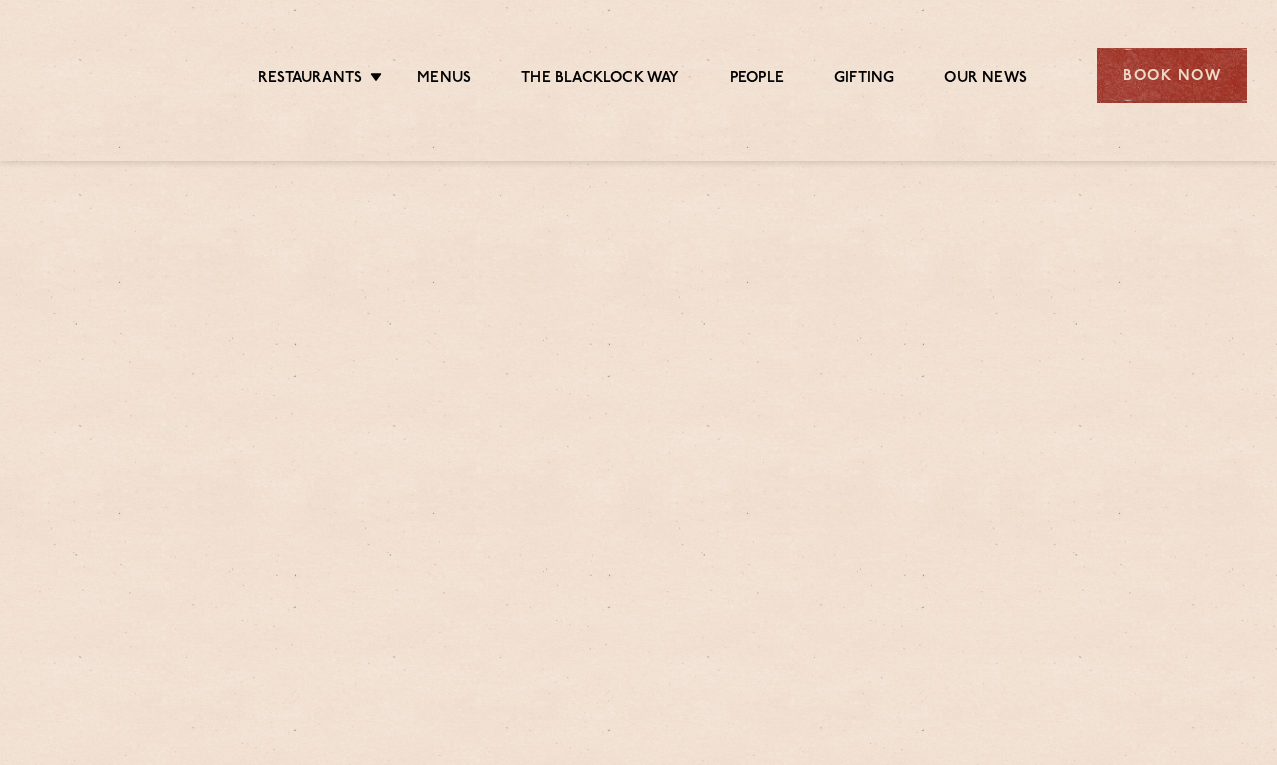scroll, scrollTop: 0, scrollLeft: 0, axis: both 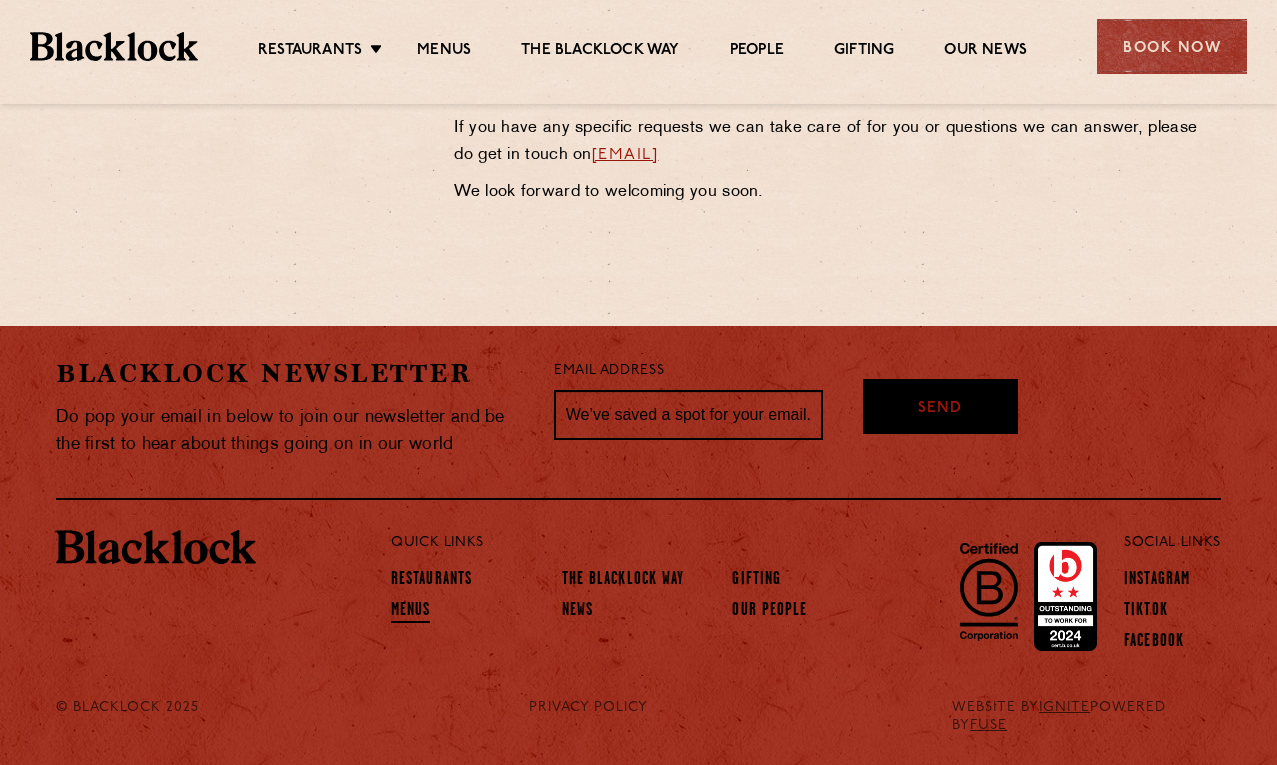 click on "Menus" at bounding box center (411, 612) 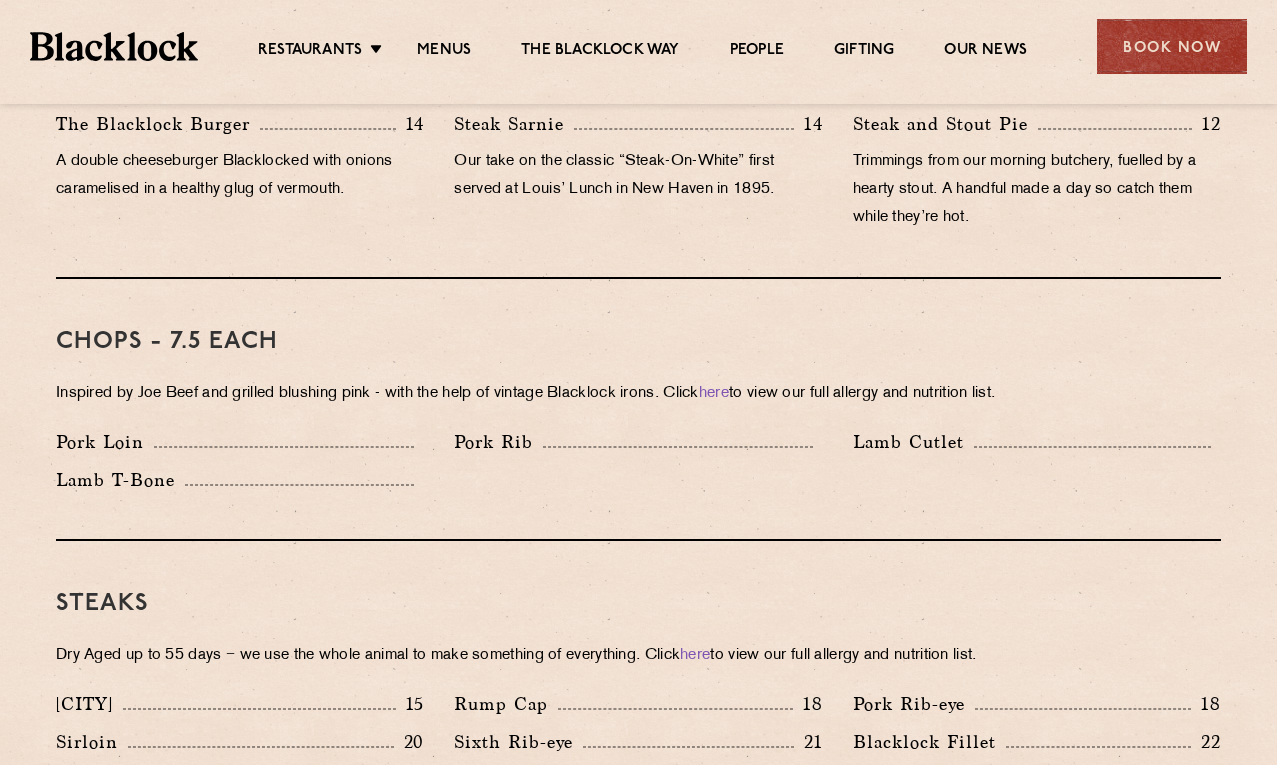 scroll, scrollTop: 0, scrollLeft: 0, axis: both 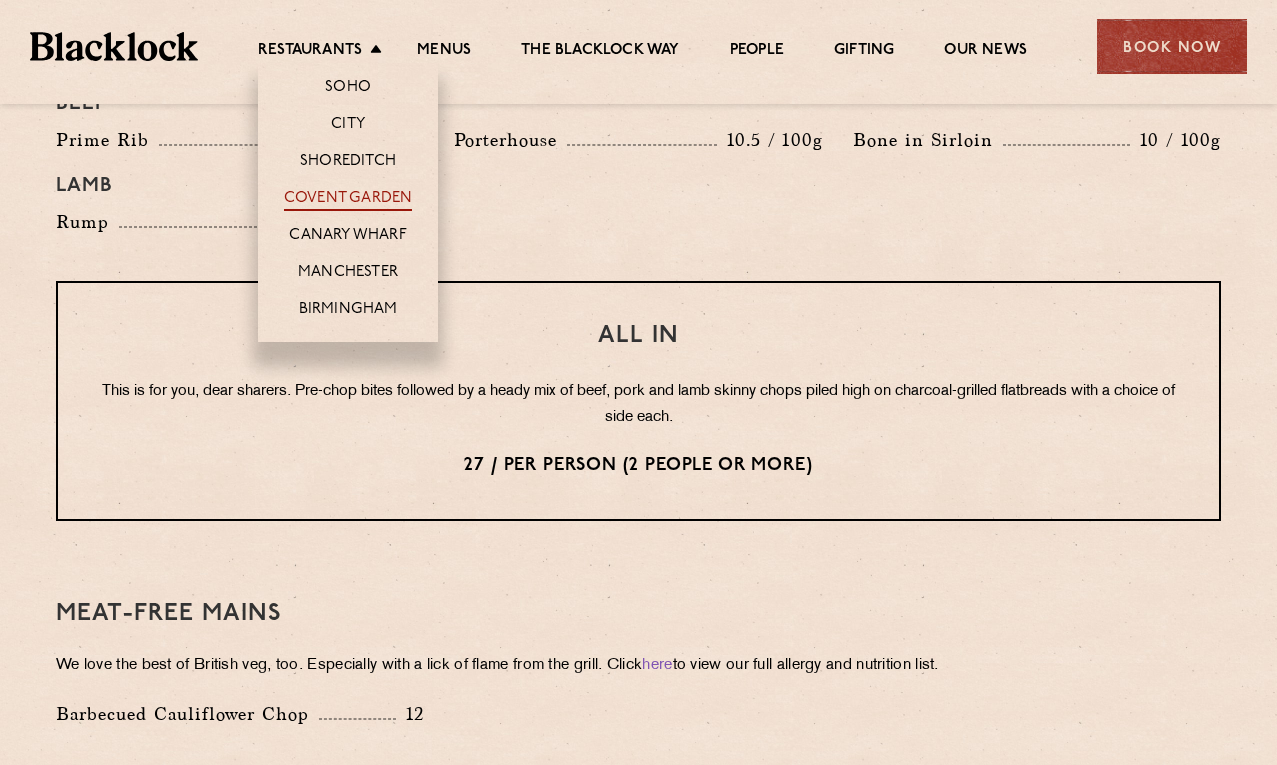 click on "Covent Garden" at bounding box center (348, 200) 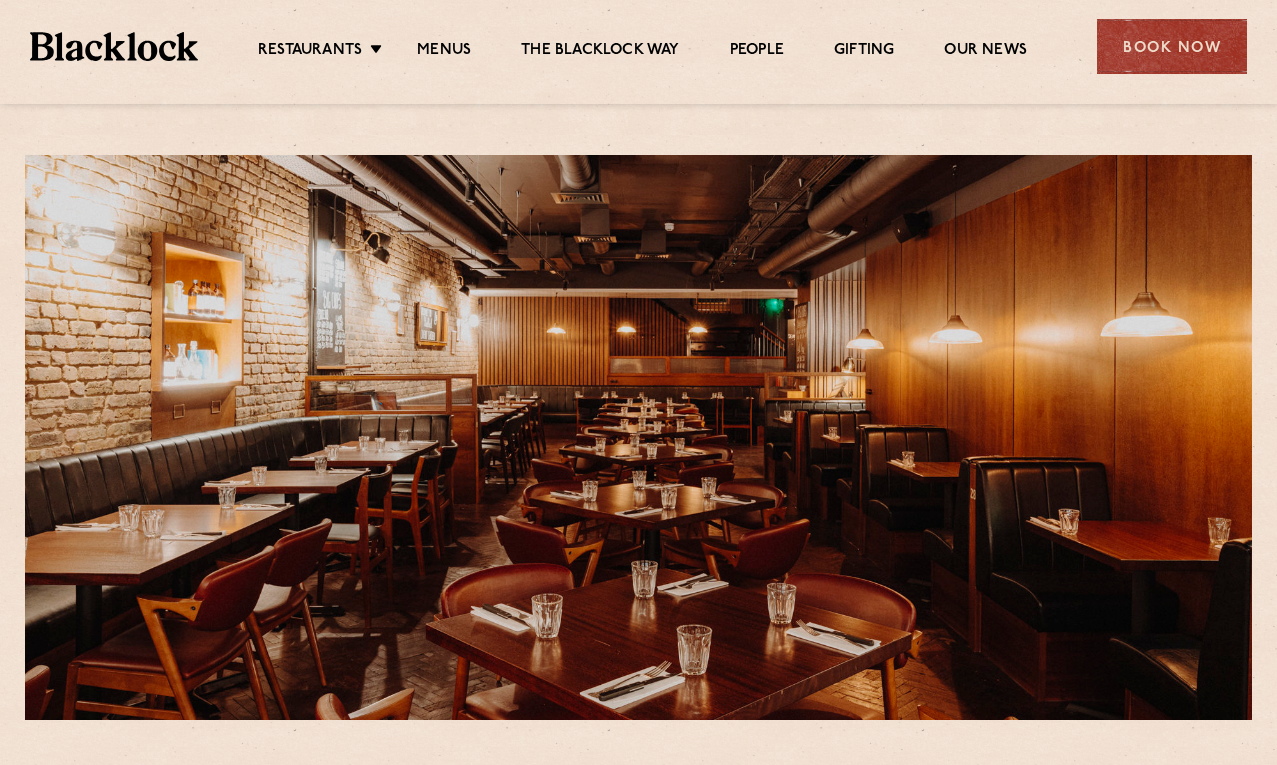 scroll, scrollTop: 1423, scrollLeft: 0, axis: vertical 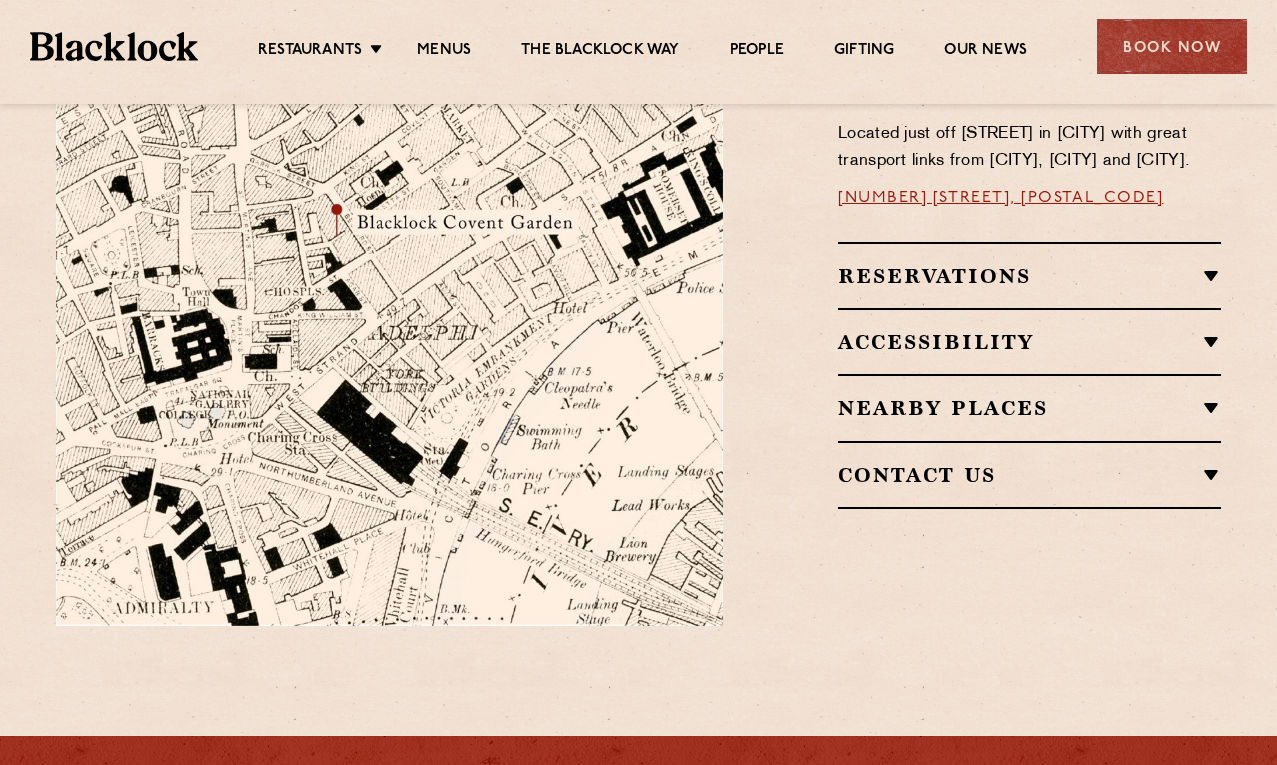 click on "Contact Us" at bounding box center (1029, 475) 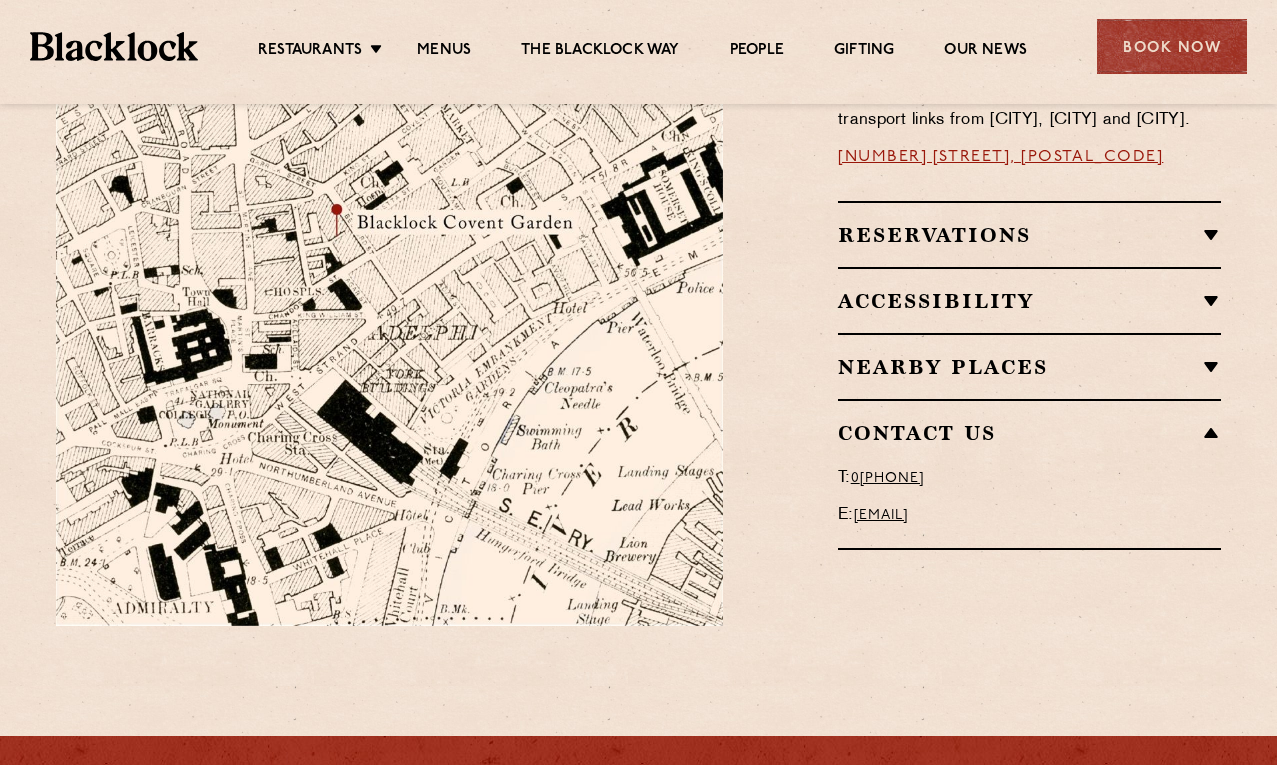 scroll, scrollTop: 1210, scrollLeft: 0, axis: vertical 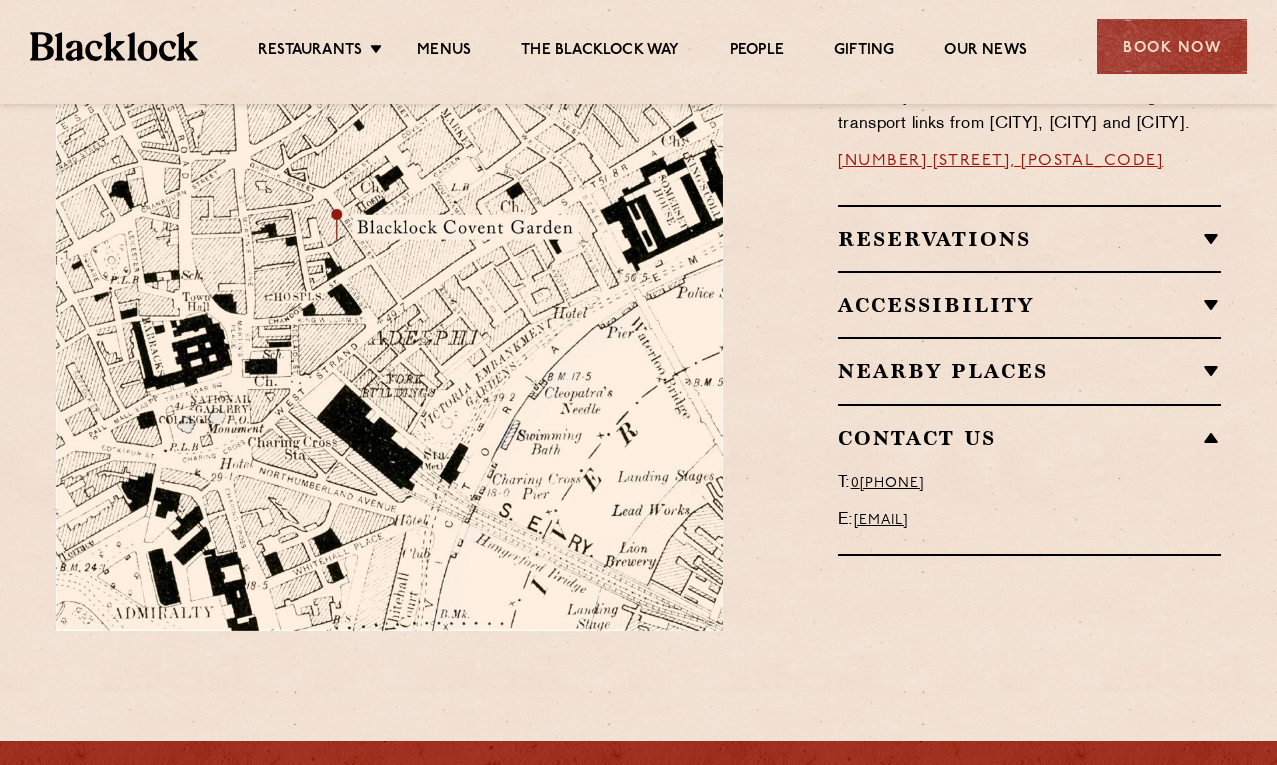 click on "Reservations" at bounding box center [1029, 239] 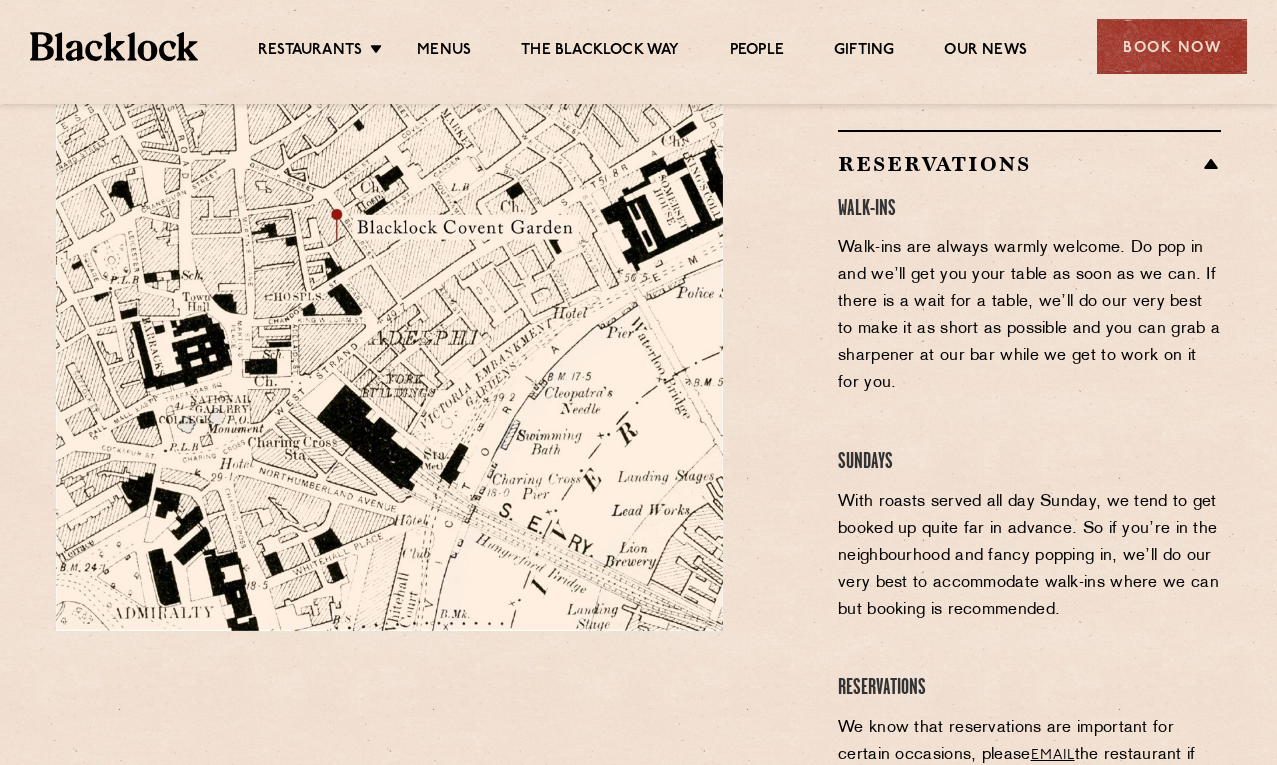 click on "Reservations" at bounding box center [1029, 164] 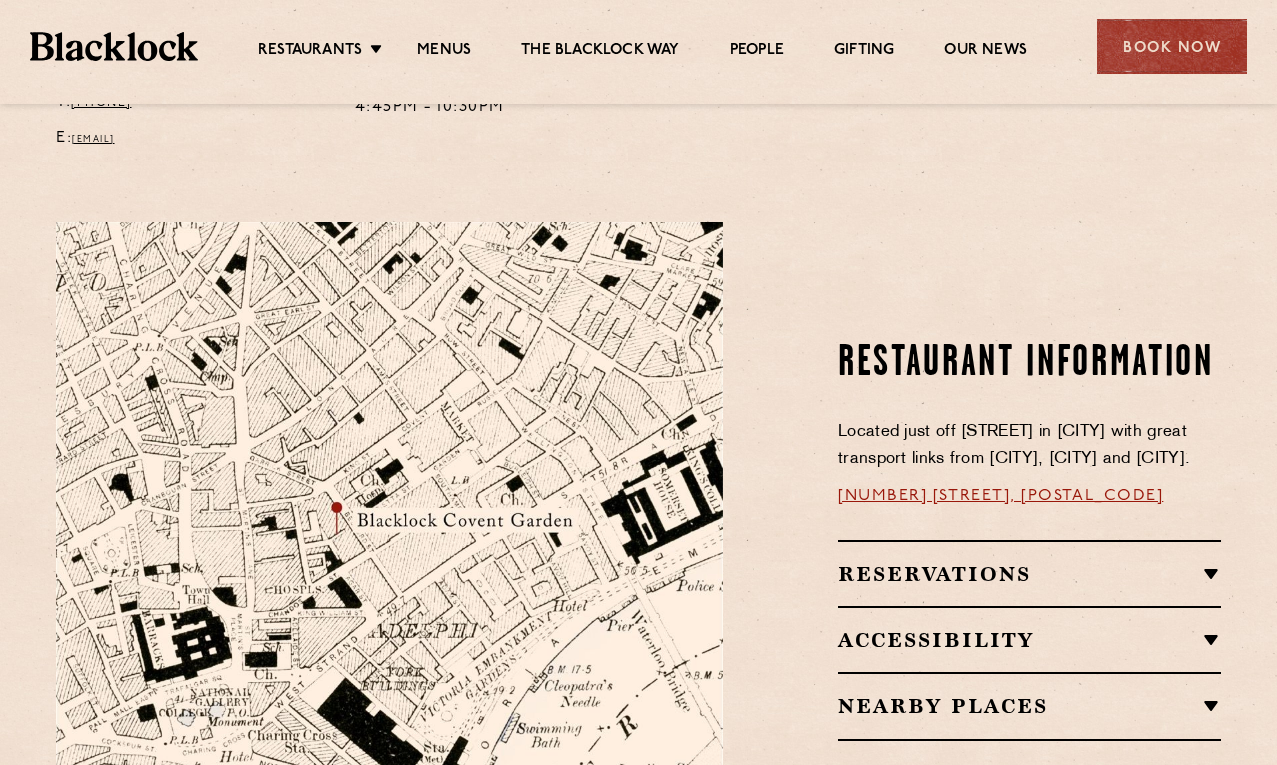scroll, scrollTop: 916, scrollLeft: 0, axis: vertical 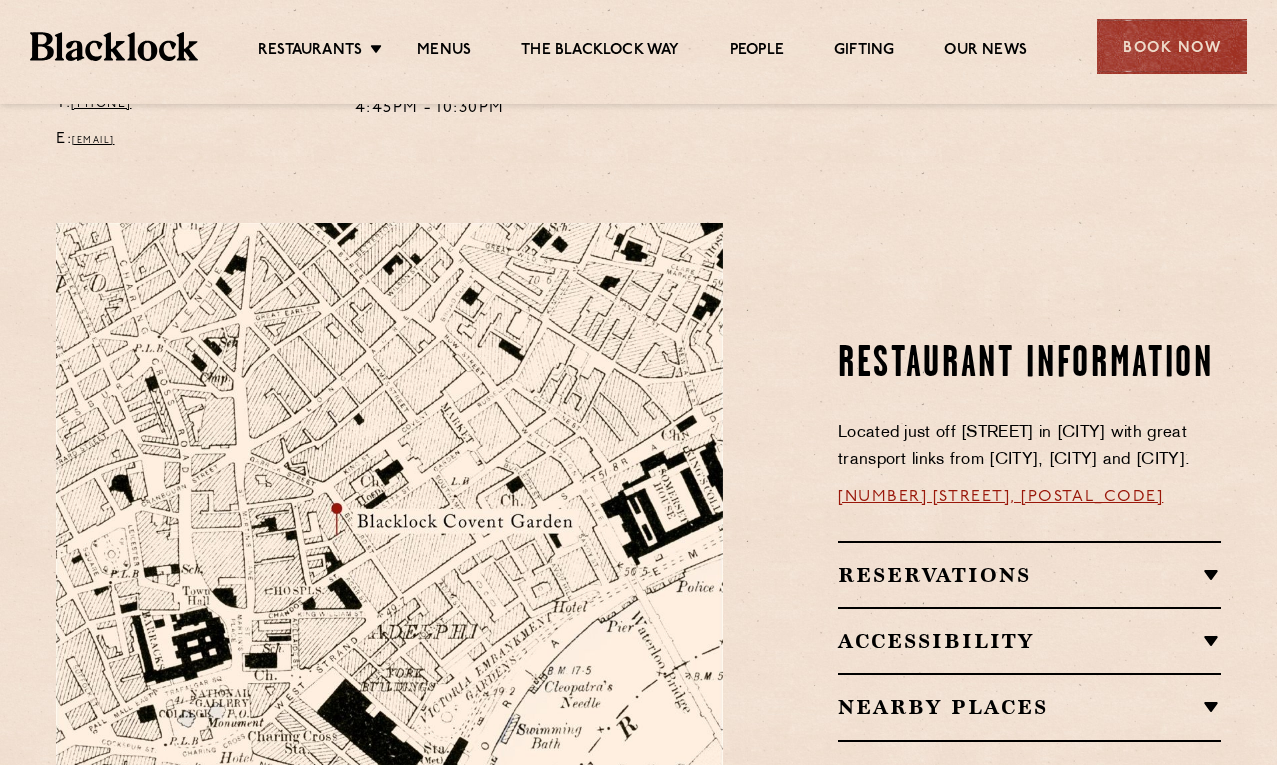 click on "16a Bedford Street, WC2E 9HE" at bounding box center (1000, 497) 